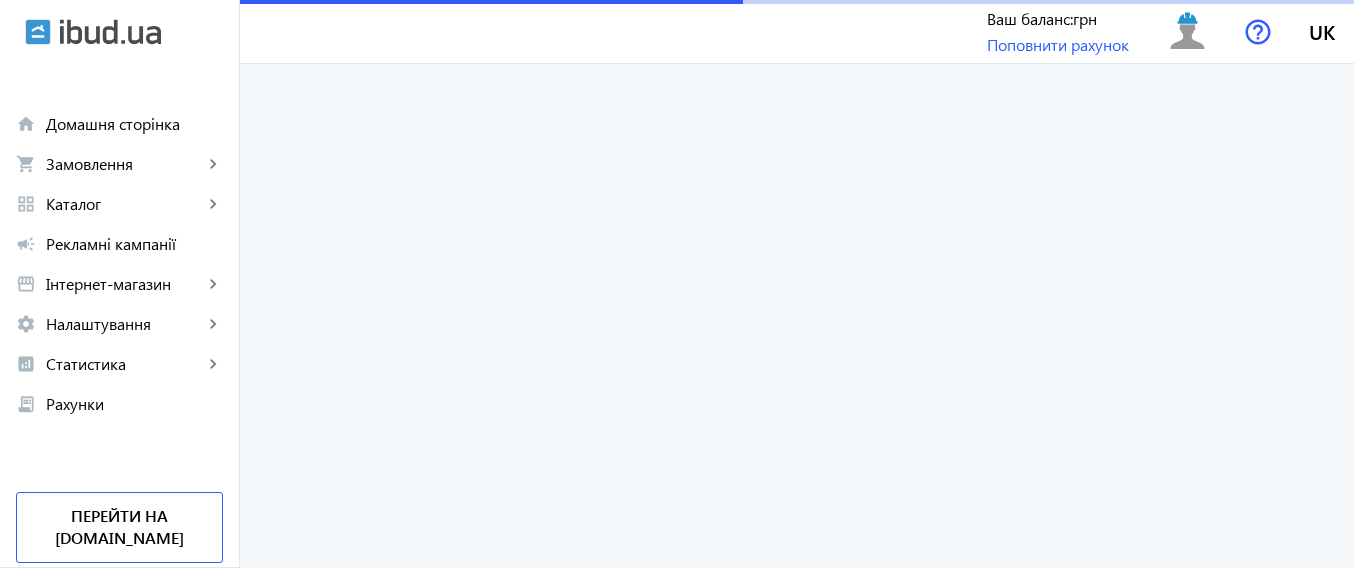 scroll, scrollTop: 0, scrollLeft: 0, axis: both 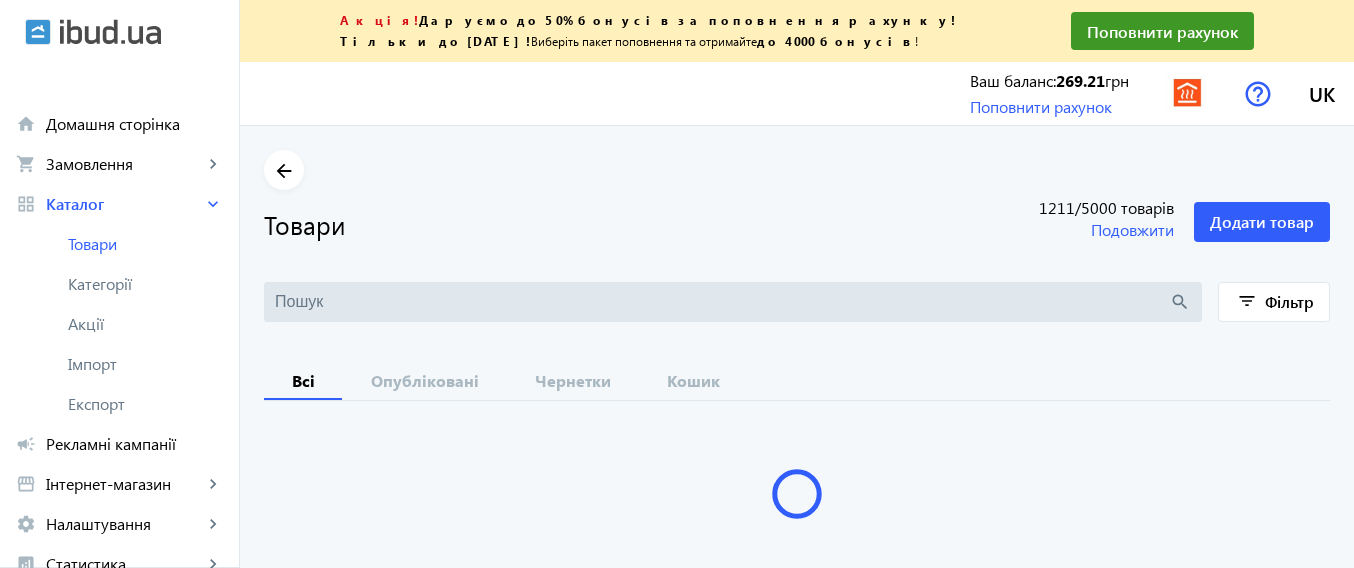 type 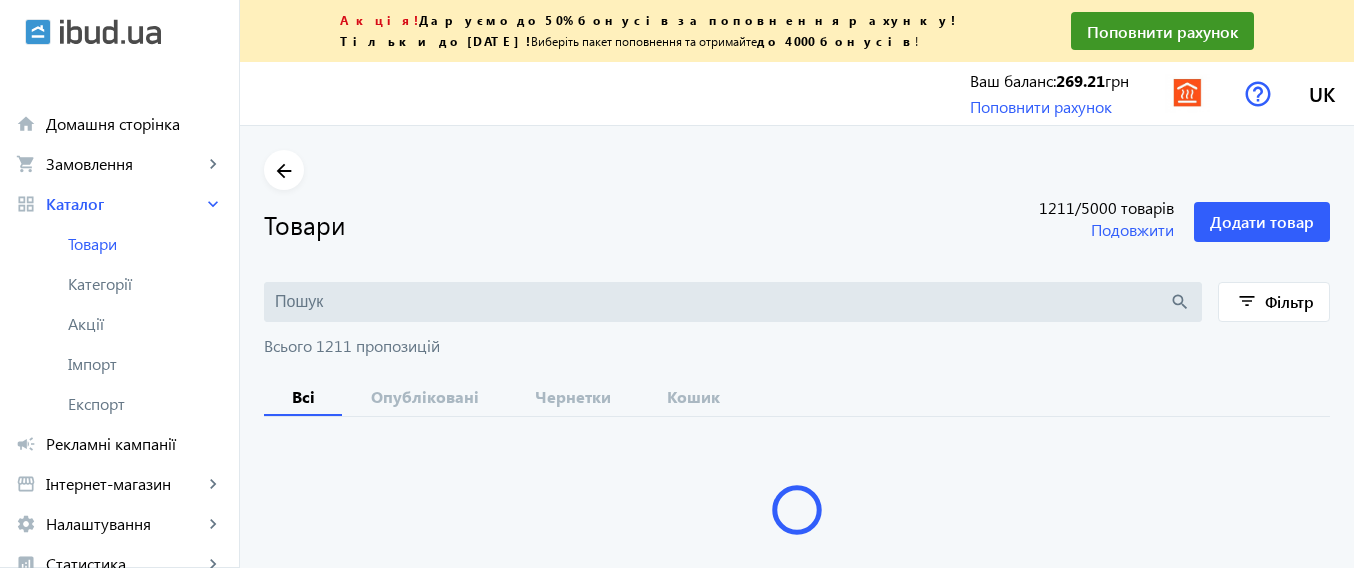 scroll, scrollTop: 0, scrollLeft: 0, axis: both 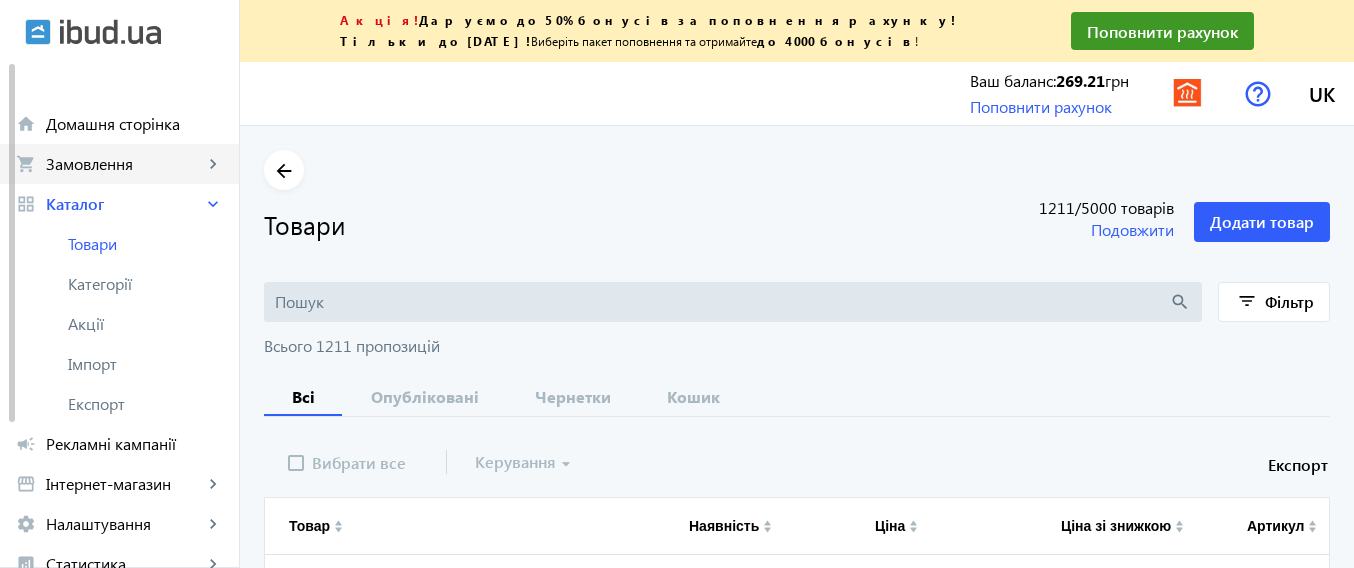 click on "Замовлення" 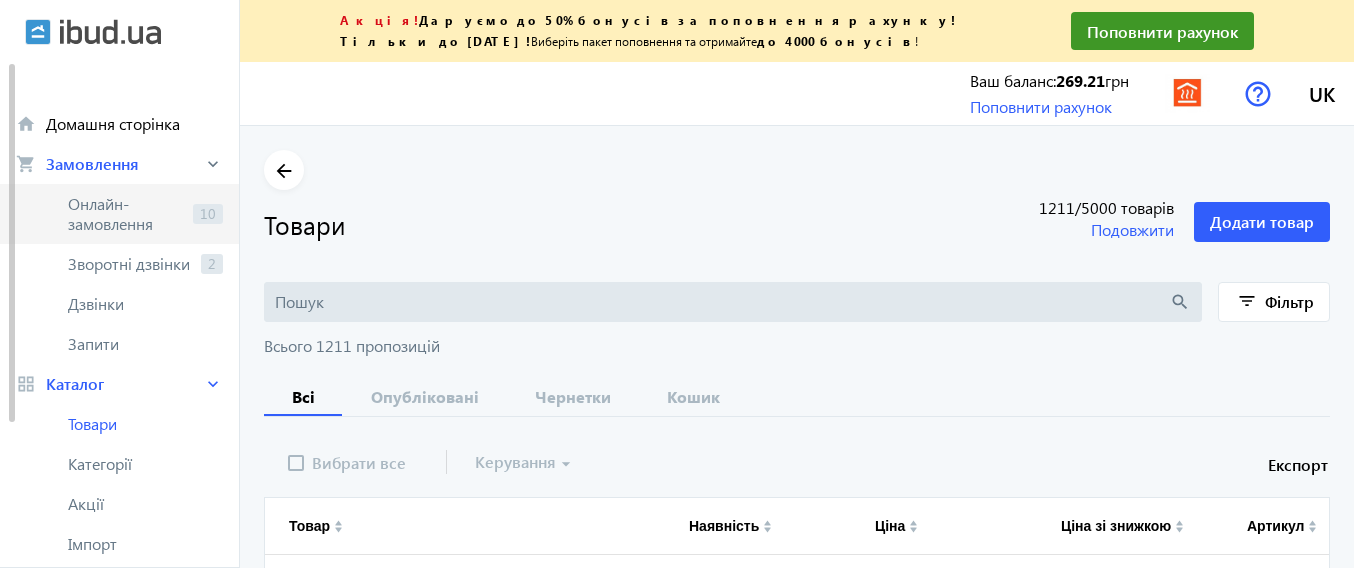 click on "Онлайн-замовлення" 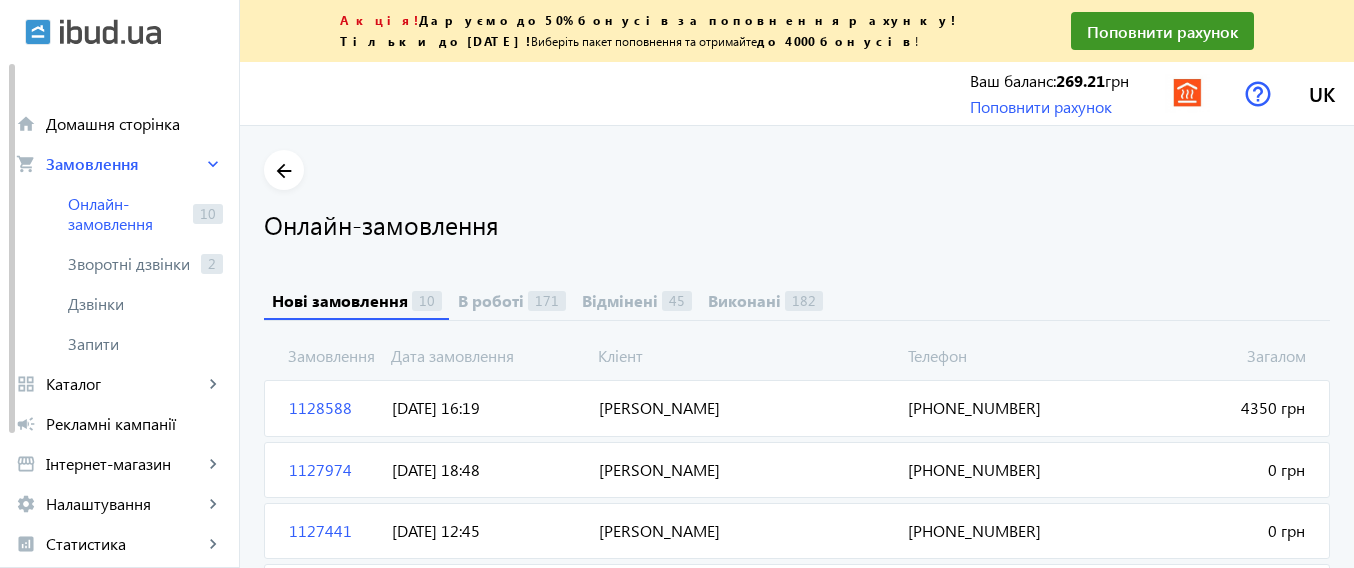 click on "09.07.2025 16:19" at bounding box center (487, 408) 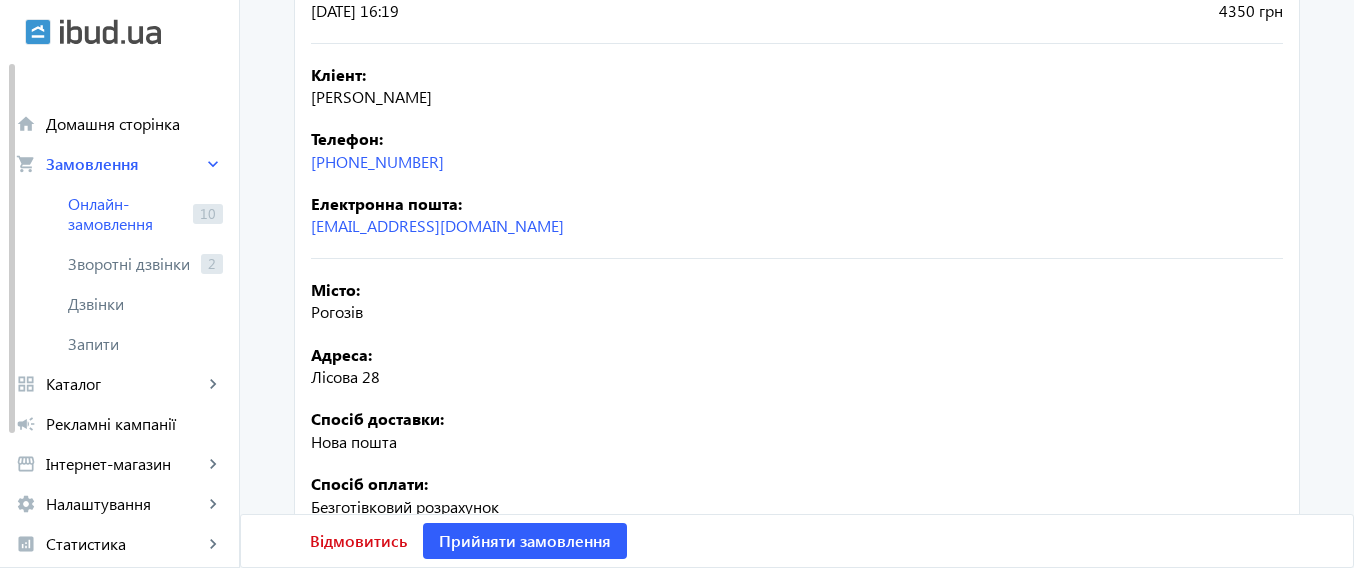 scroll, scrollTop: 276, scrollLeft: 0, axis: vertical 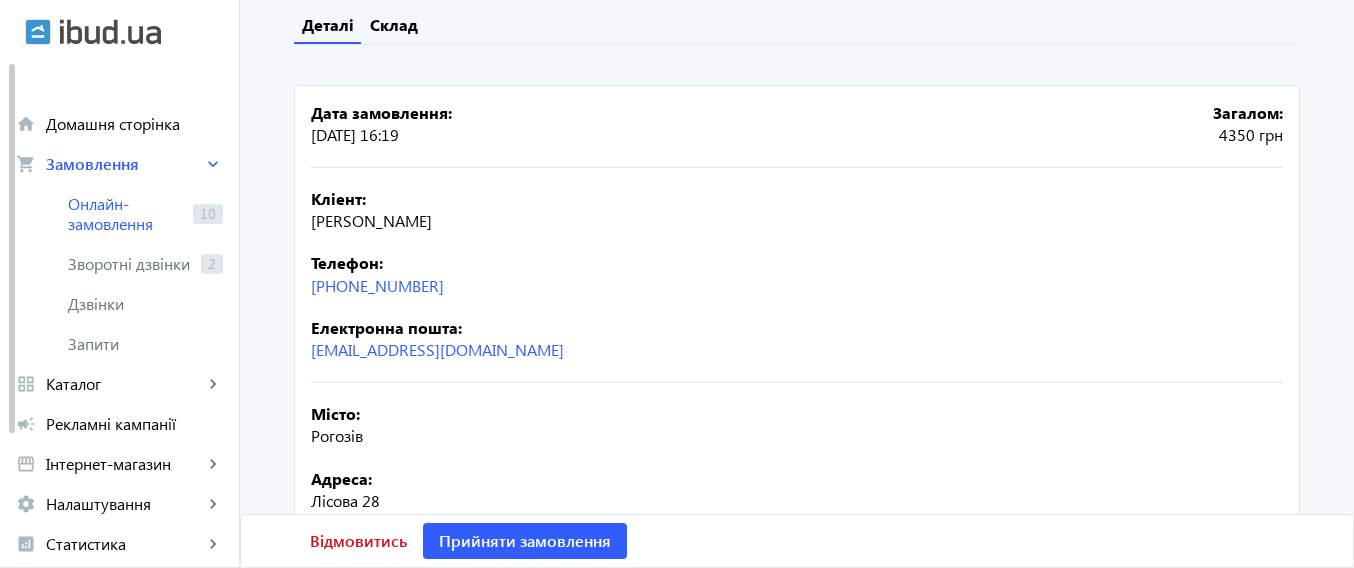click on "Склад" at bounding box center [394, 25] 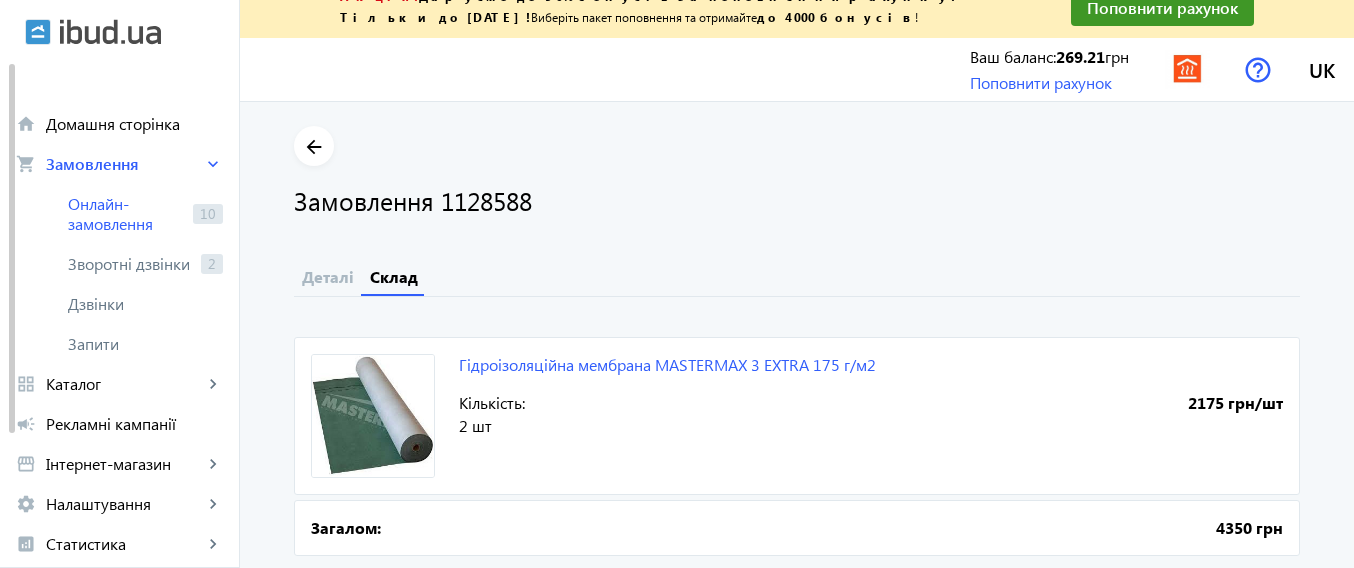 scroll, scrollTop: 0, scrollLeft: 0, axis: both 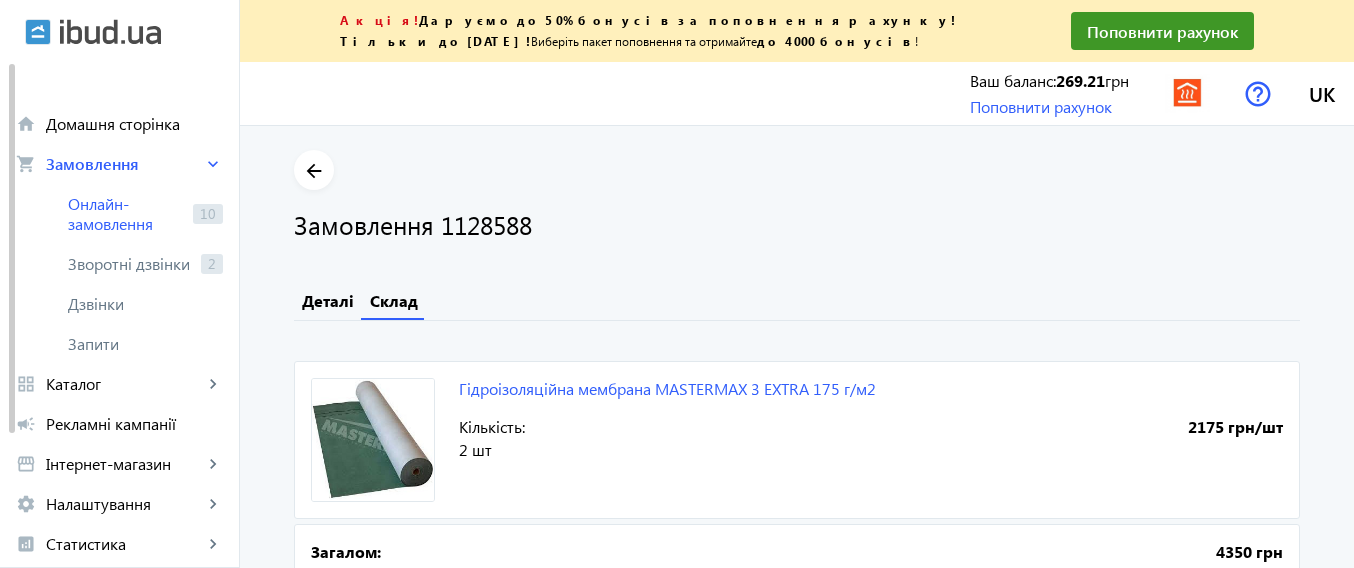 click on "Деталі" at bounding box center (328, 301) 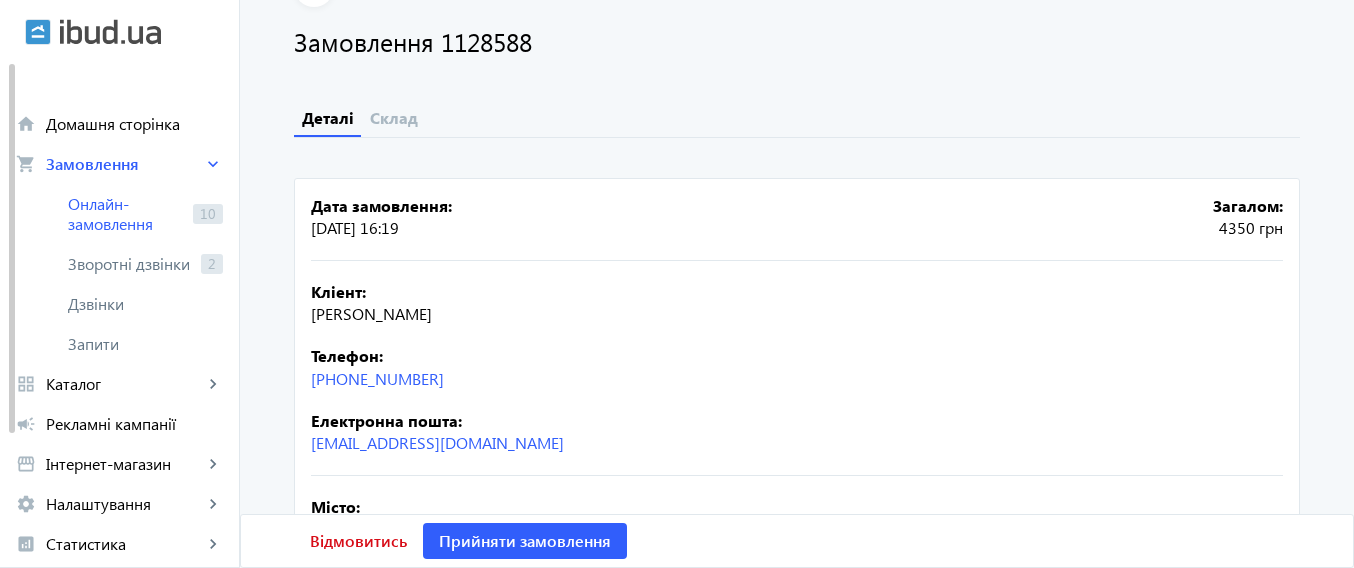 scroll, scrollTop: 176, scrollLeft: 0, axis: vertical 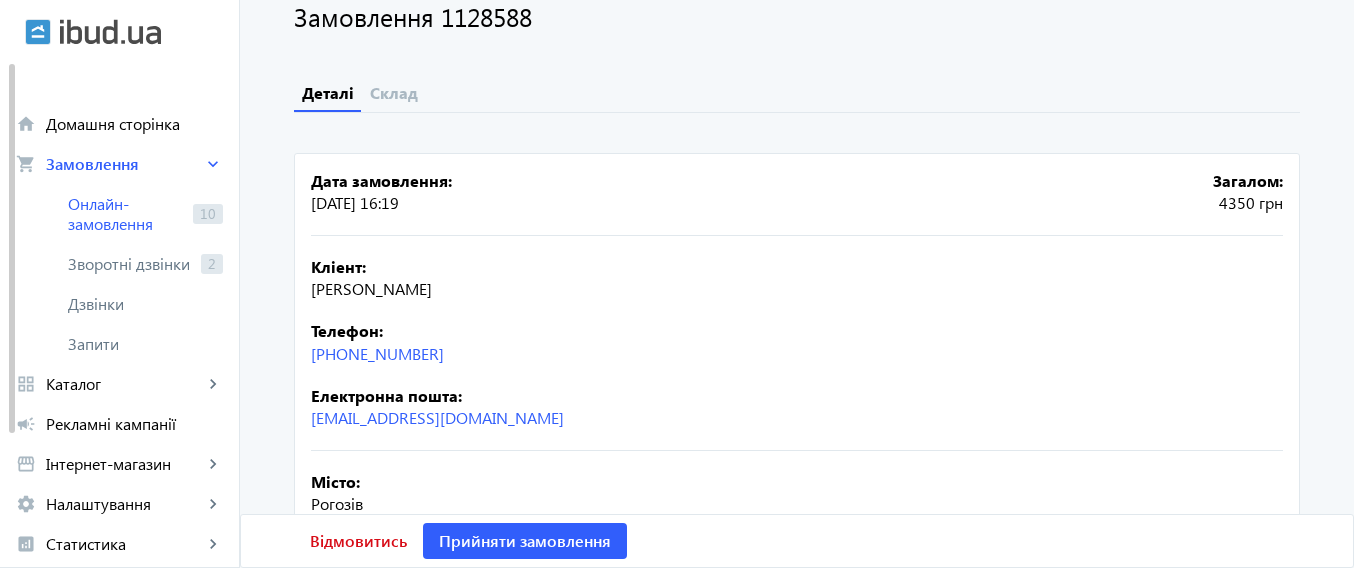 click on "Кліент: Стрілкова Євгенія Телефон: +38(067)408-60-78 Електронна пошта: uslfzrd@meta.ua" at bounding box center [797, 343] 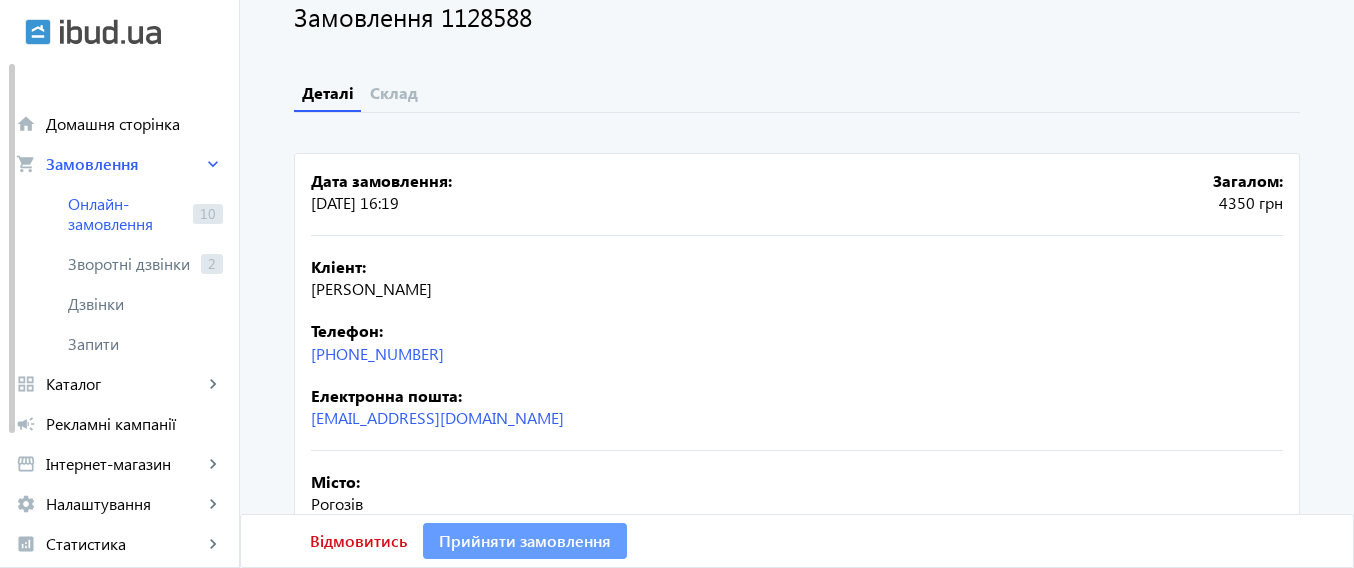 click on "Прийняти замовлення" at bounding box center [525, 540] 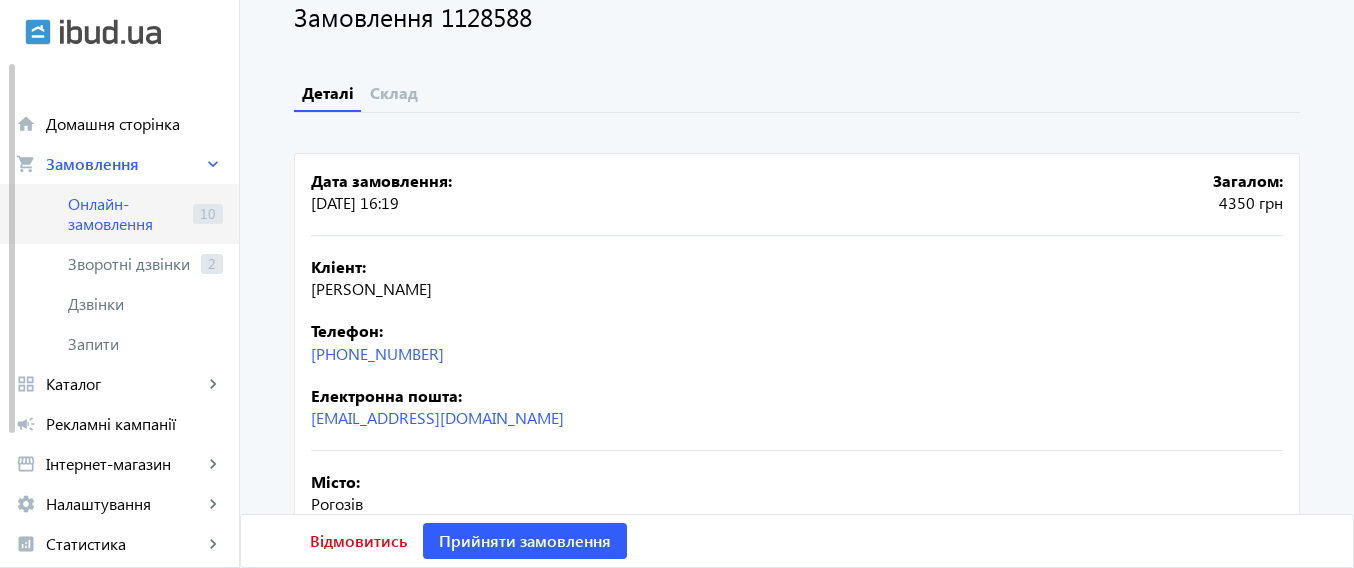 click on "Онлайн-замовлення" 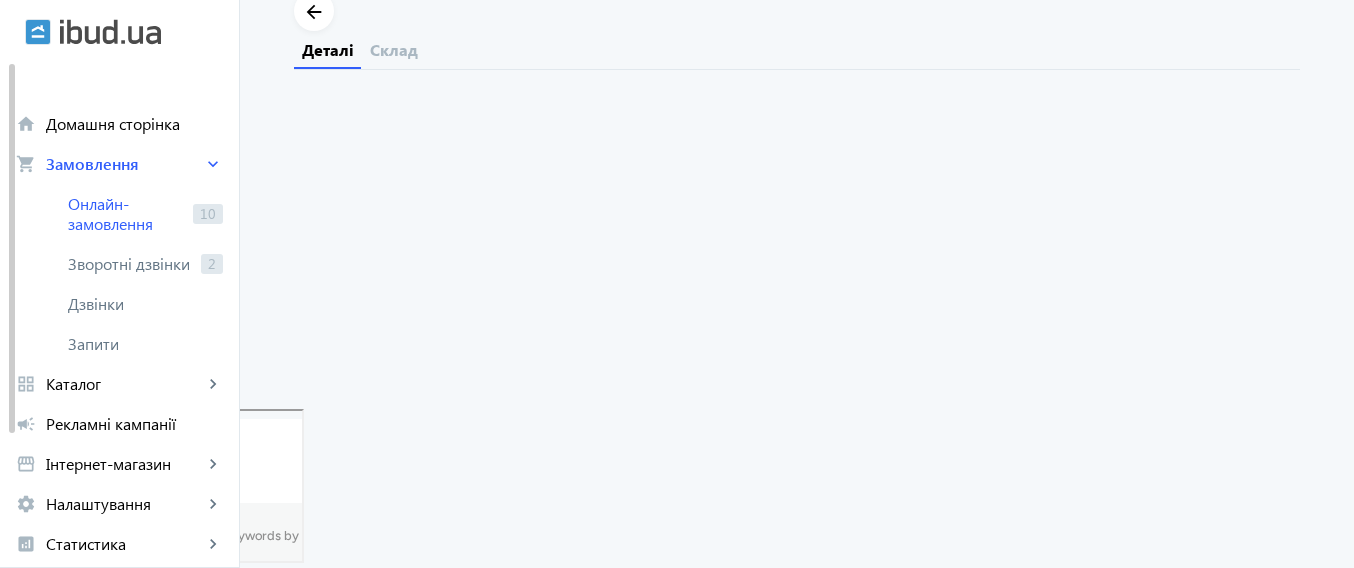 scroll, scrollTop: 0, scrollLeft: 0, axis: both 